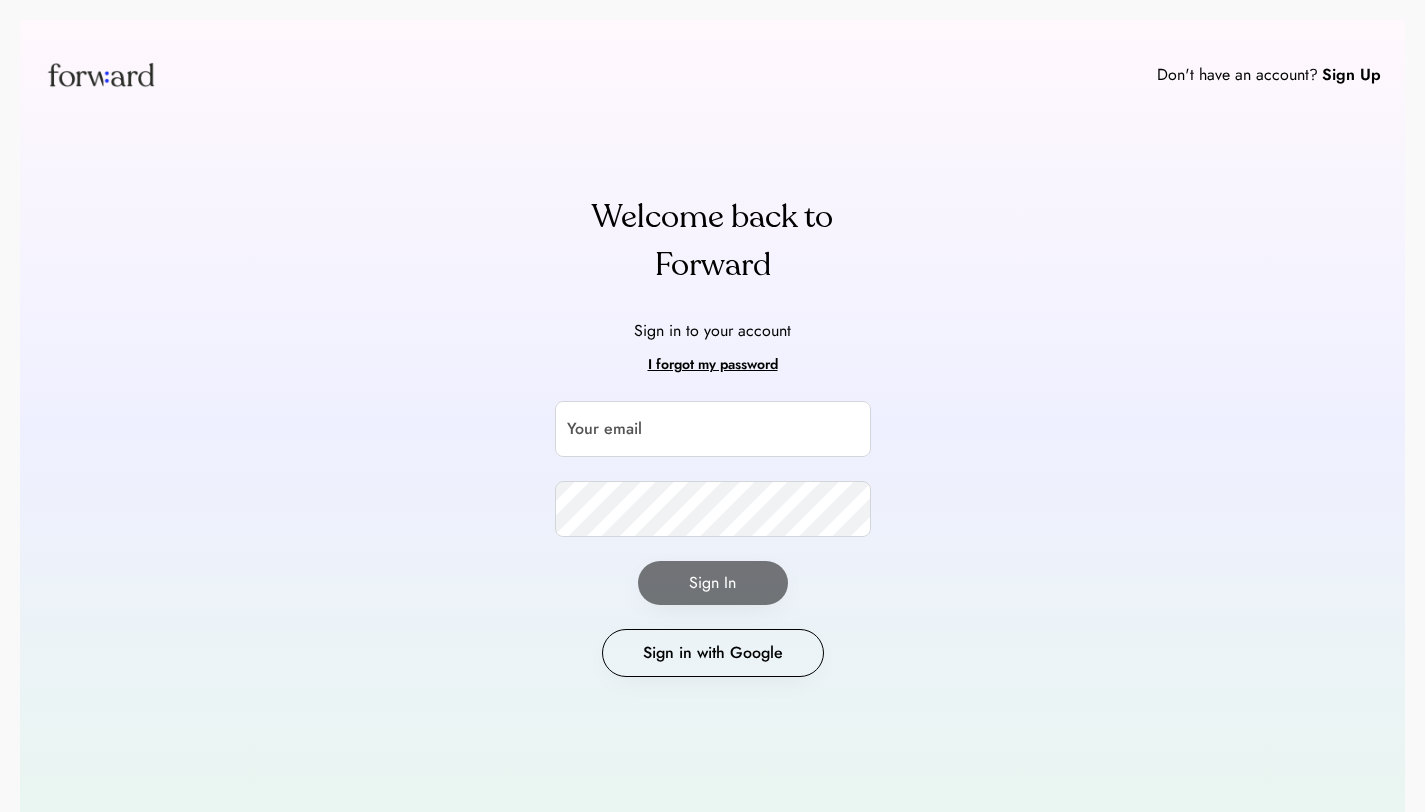 scroll, scrollTop: 0, scrollLeft: 0, axis: both 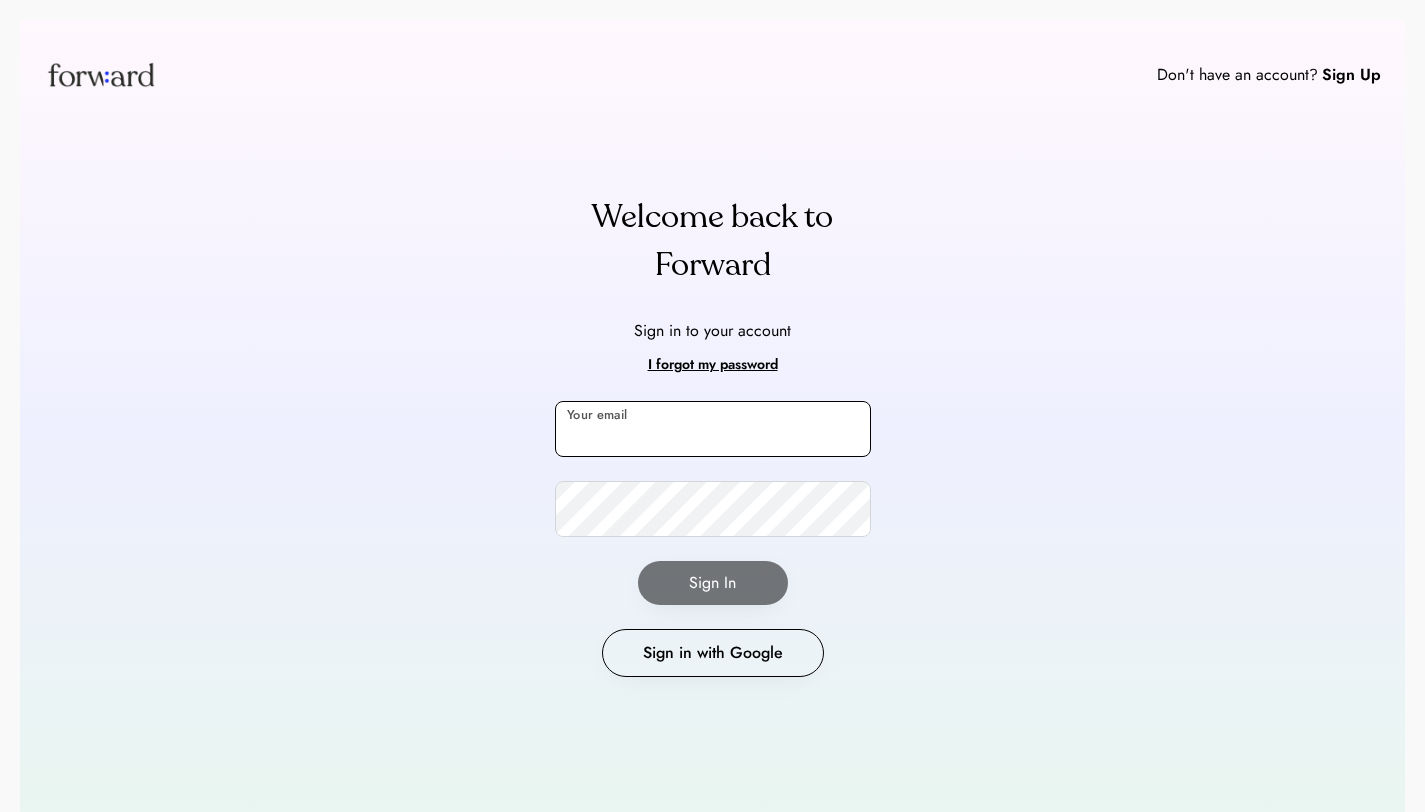 click at bounding box center (713, 429) 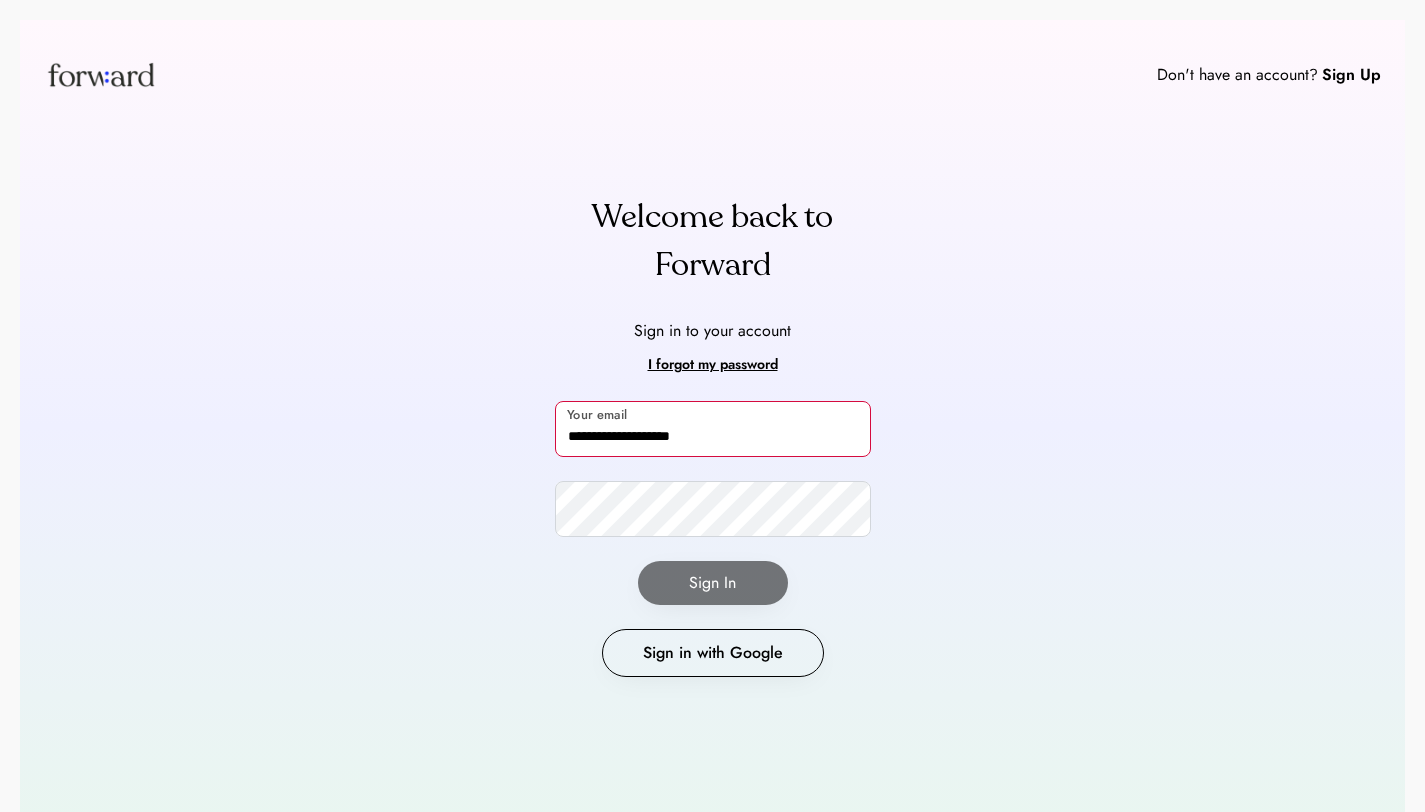 type on "**********" 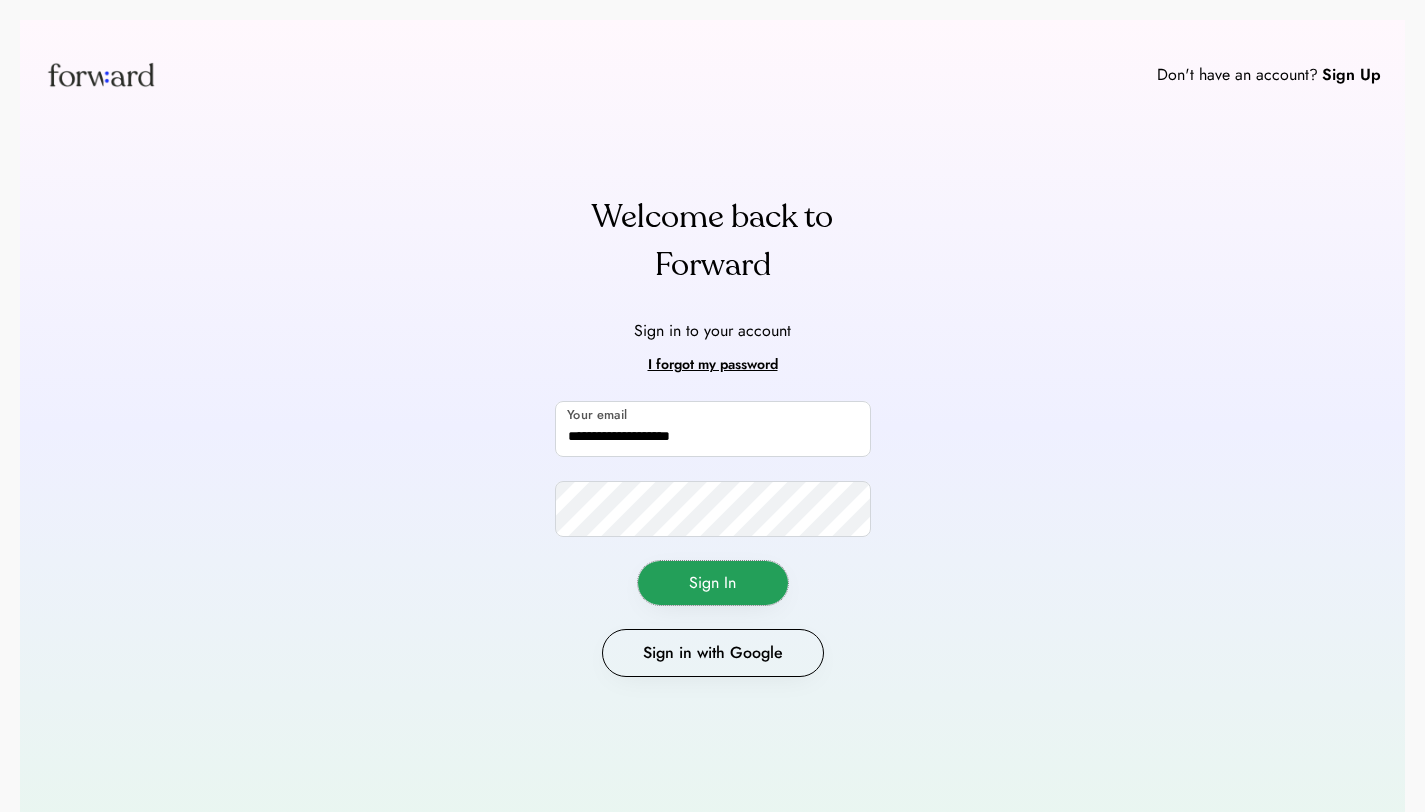 click on "Sign In" at bounding box center (713, 583) 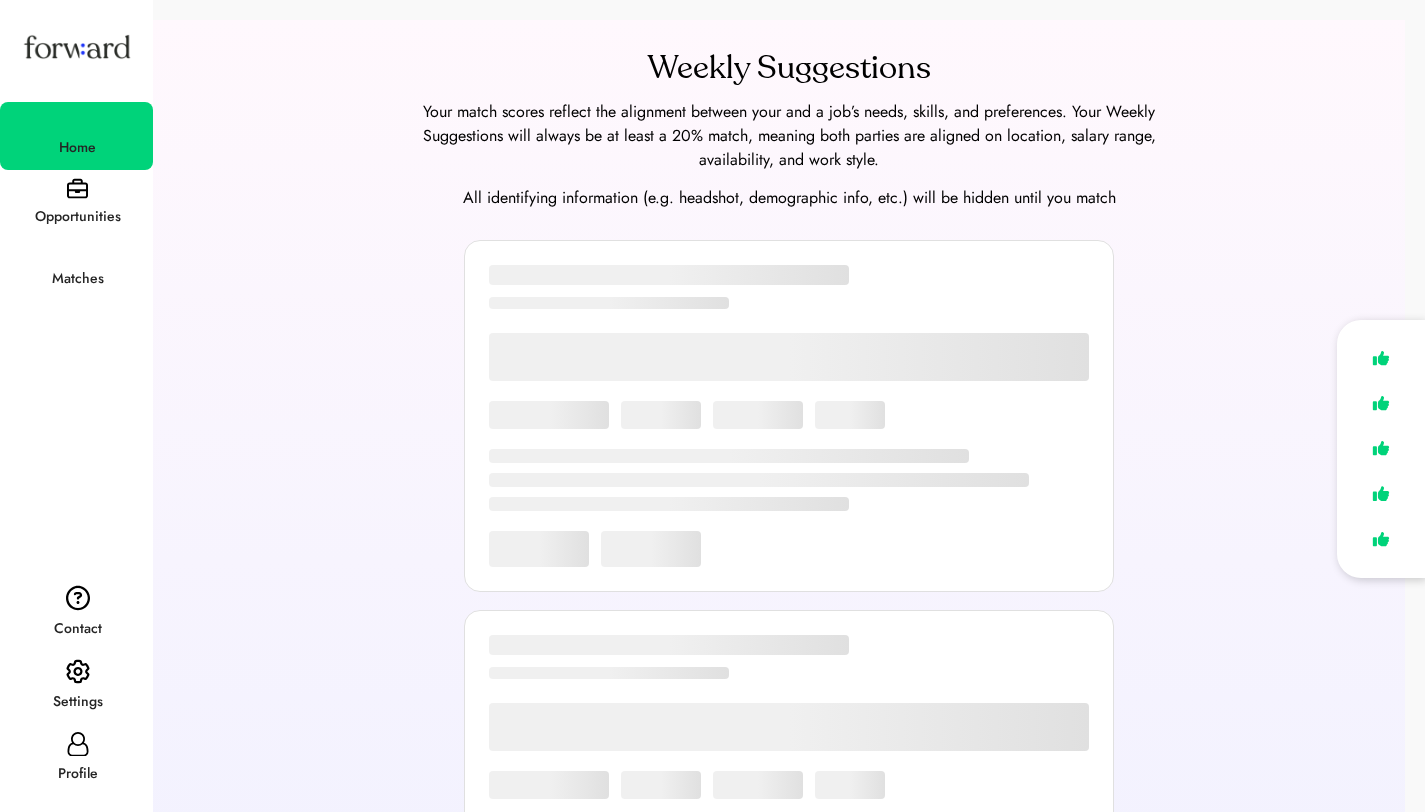 scroll, scrollTop: 0, scrollLeft: 0, axis: both 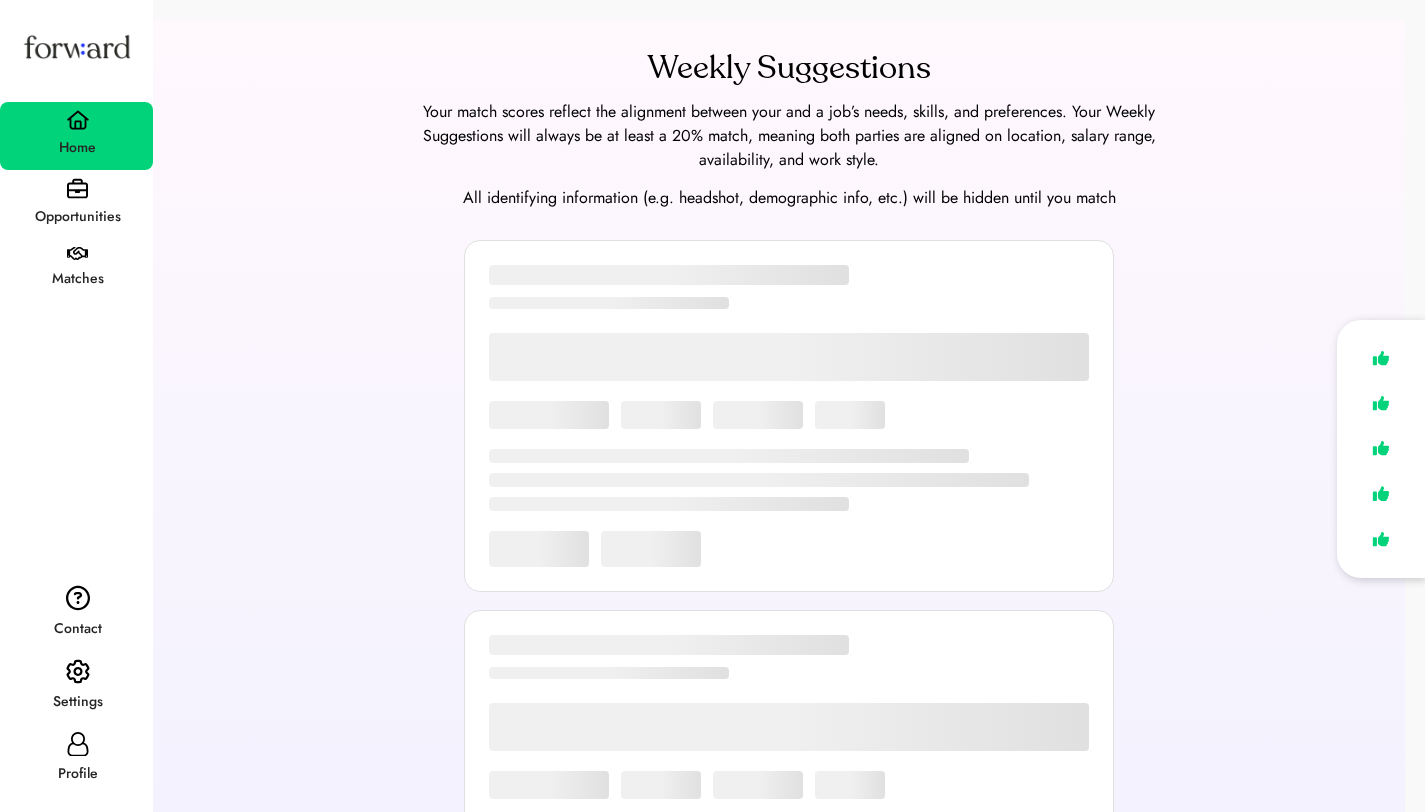 click on "Opportunities" at bounding box center [77, 217] 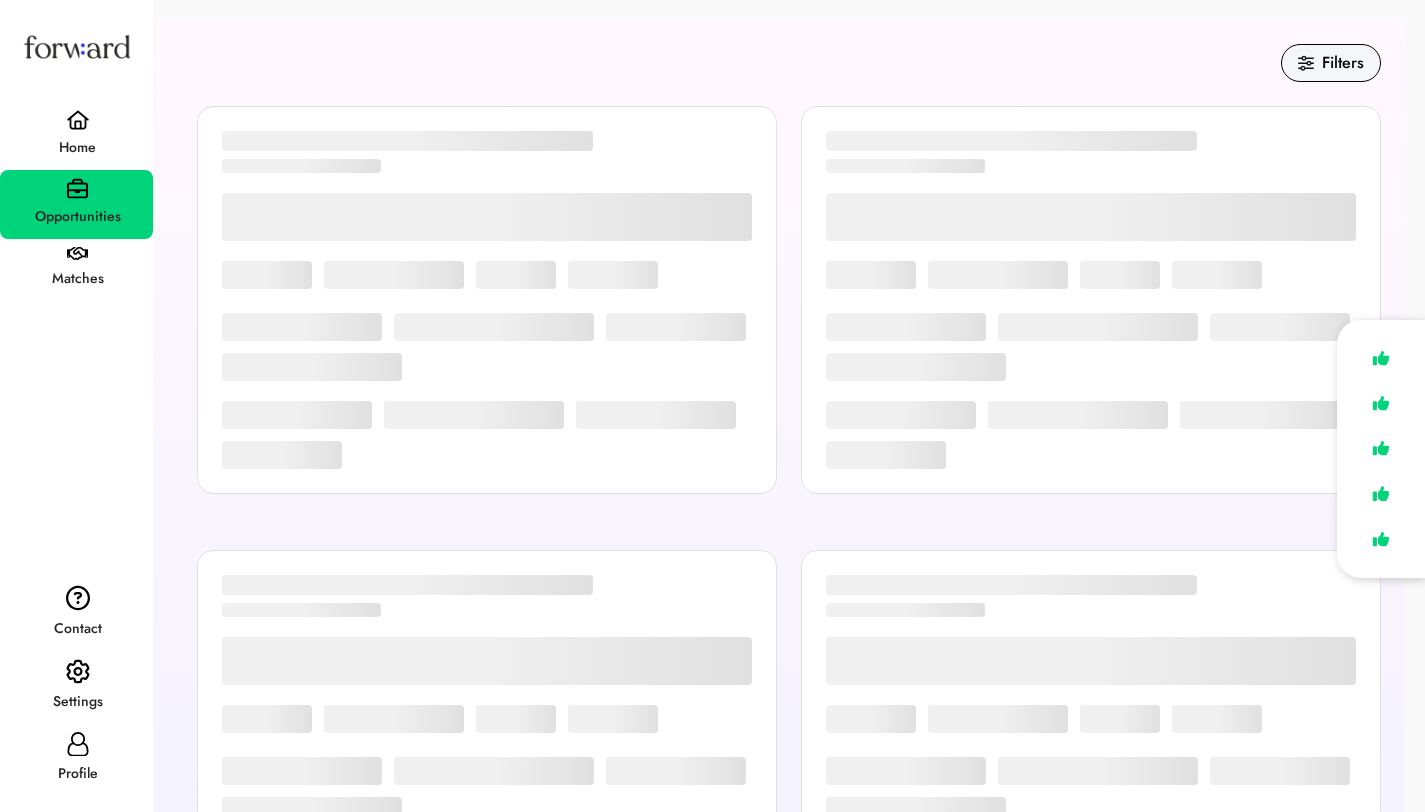 scroll, scrollTop: 20, scrollLeft: 0, axis: vertical 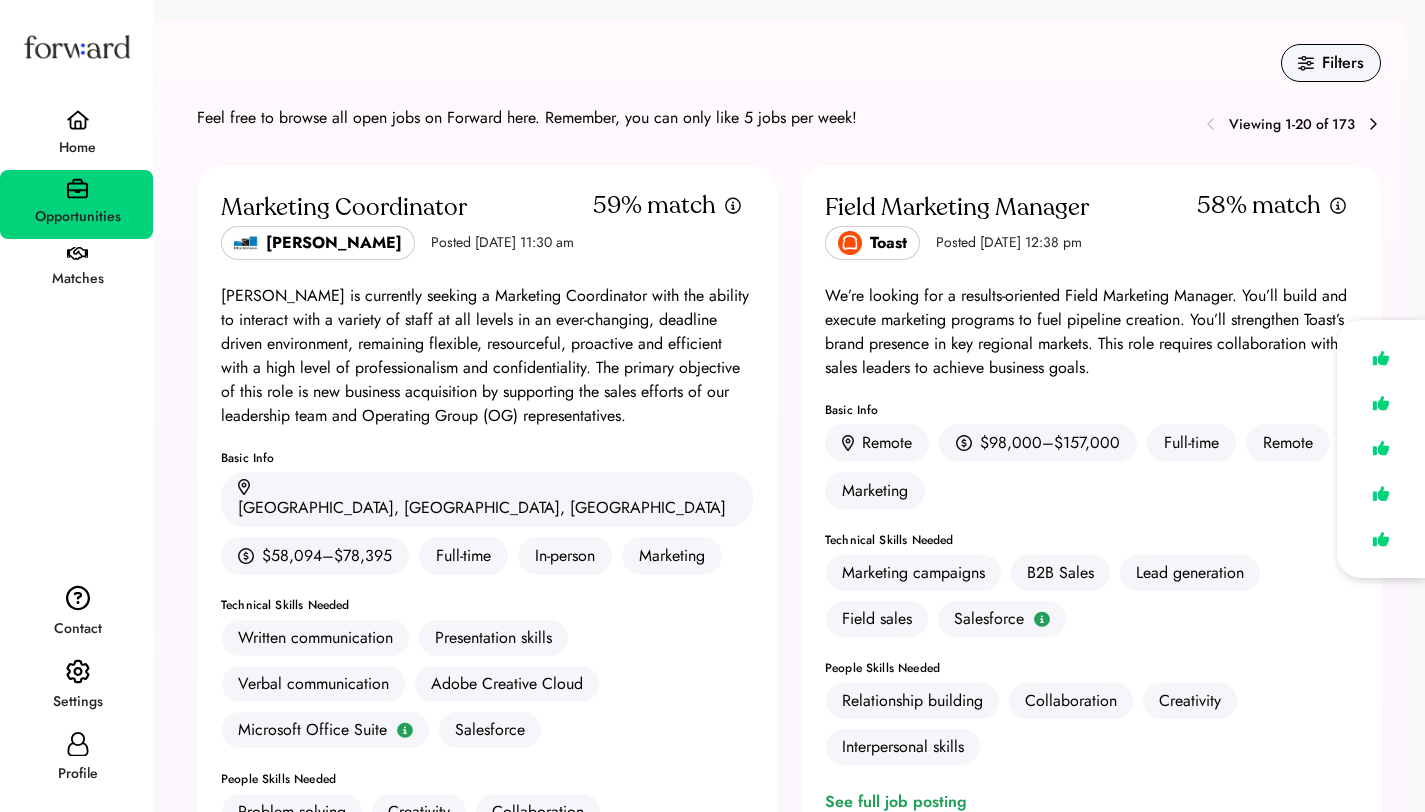 click on "Matches" at bounding box center (77, 279) 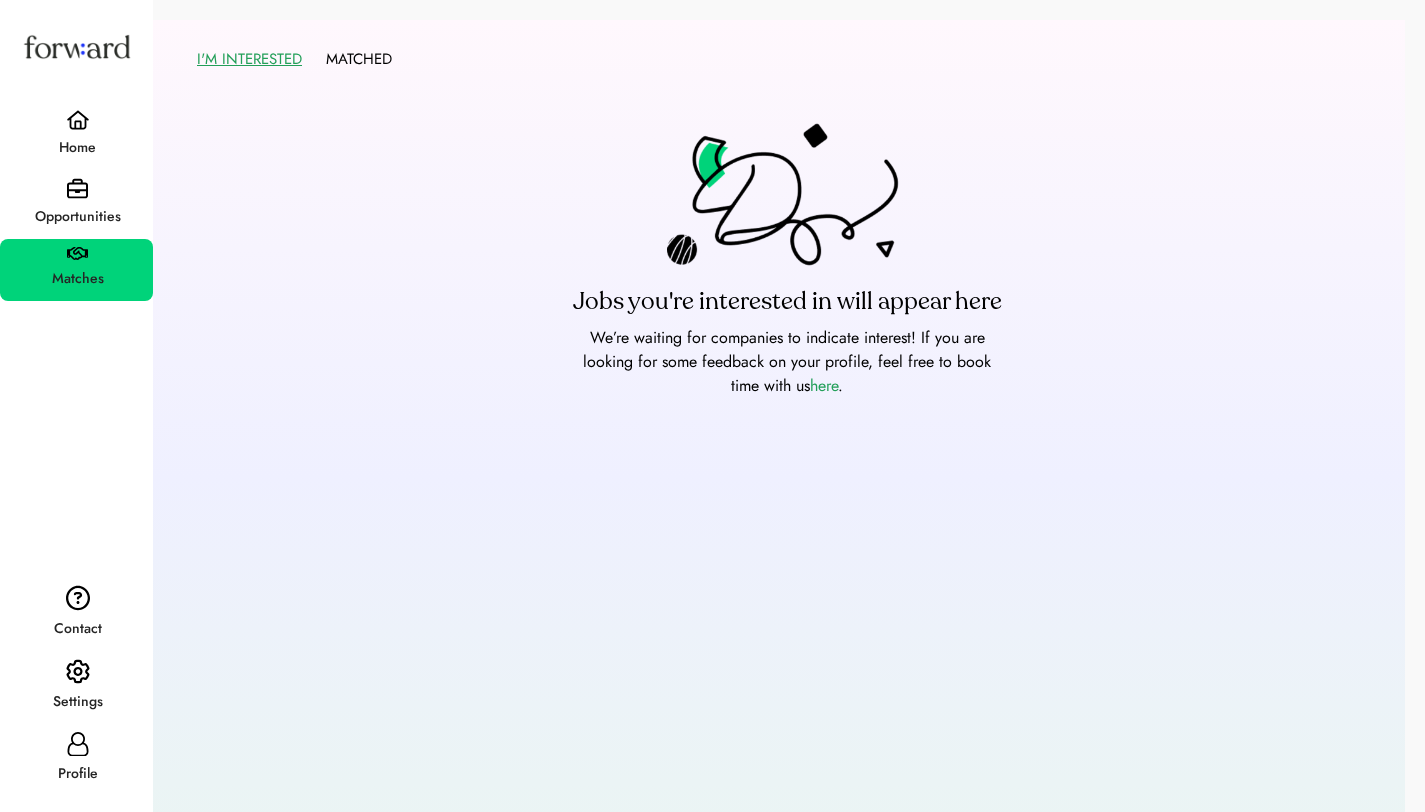 scroll, scrollTop: 20, scrollLeft: 0, axis: vertical 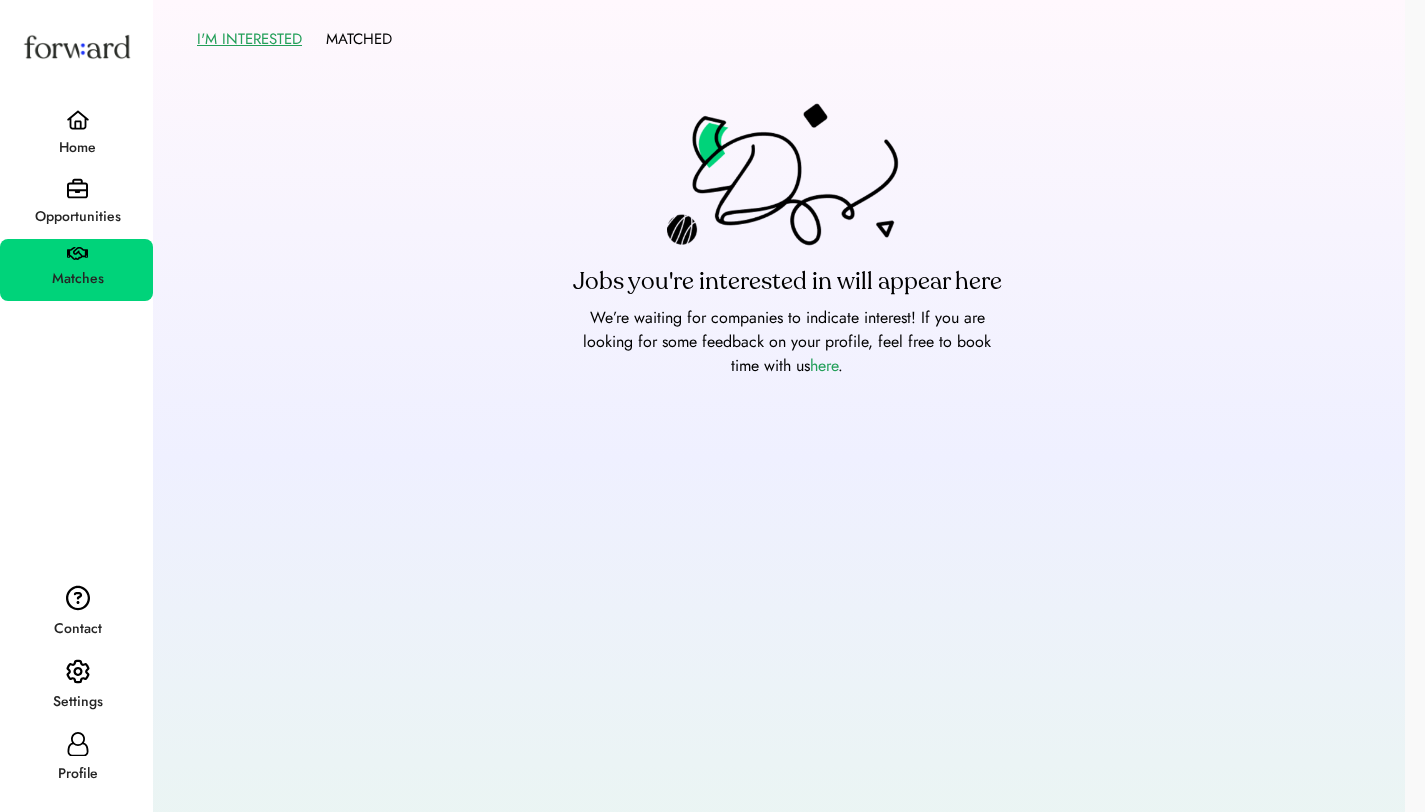 click on "We’re waiting for companies to indicate interest! If you are looking for some feedback on your profile, feel free to book time with us  here ." at bounding box center [787, 342] 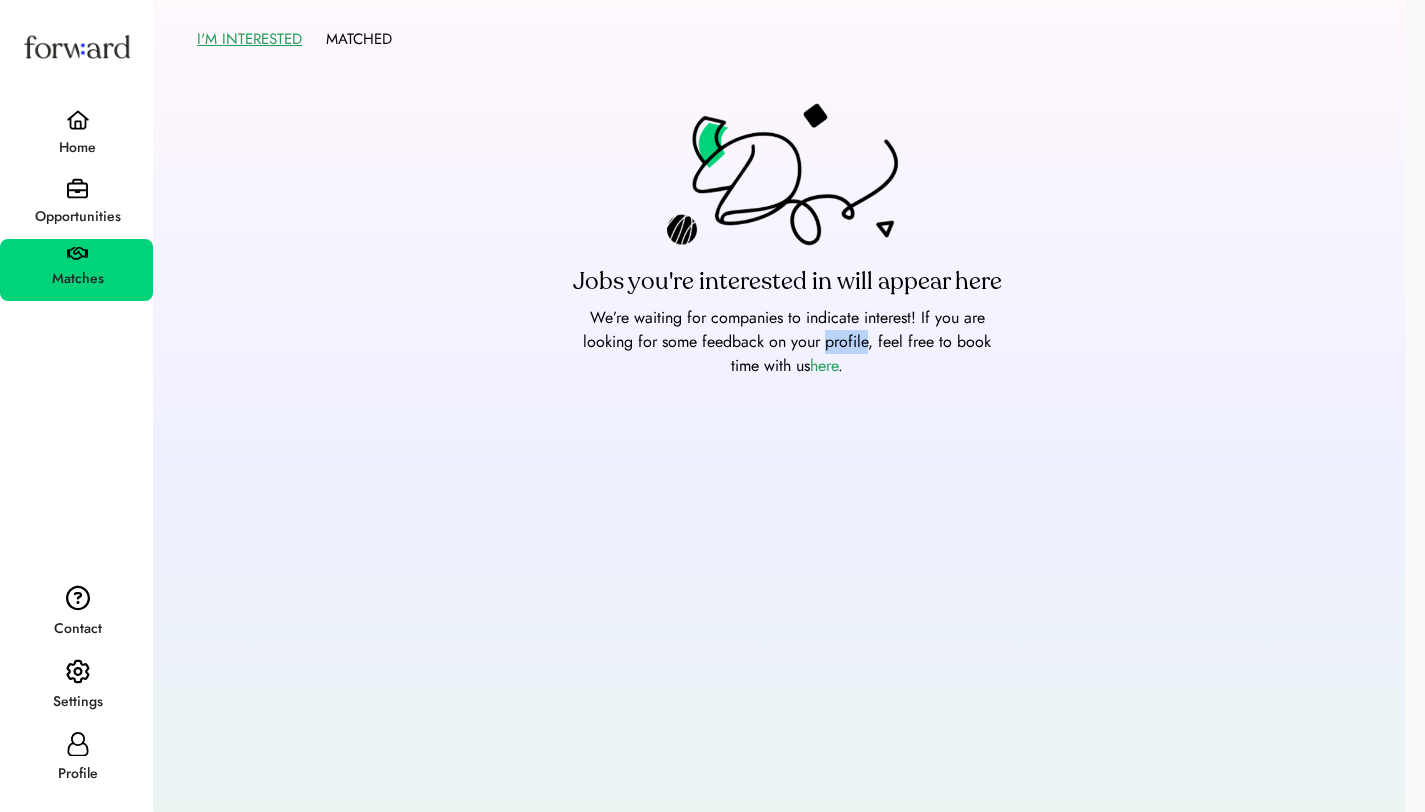 click on "We’re waiting for companies to indicate interest! If you are looking for some feedback on your profile, feel free to book time with us  here ." at bounding box center (787, 342) 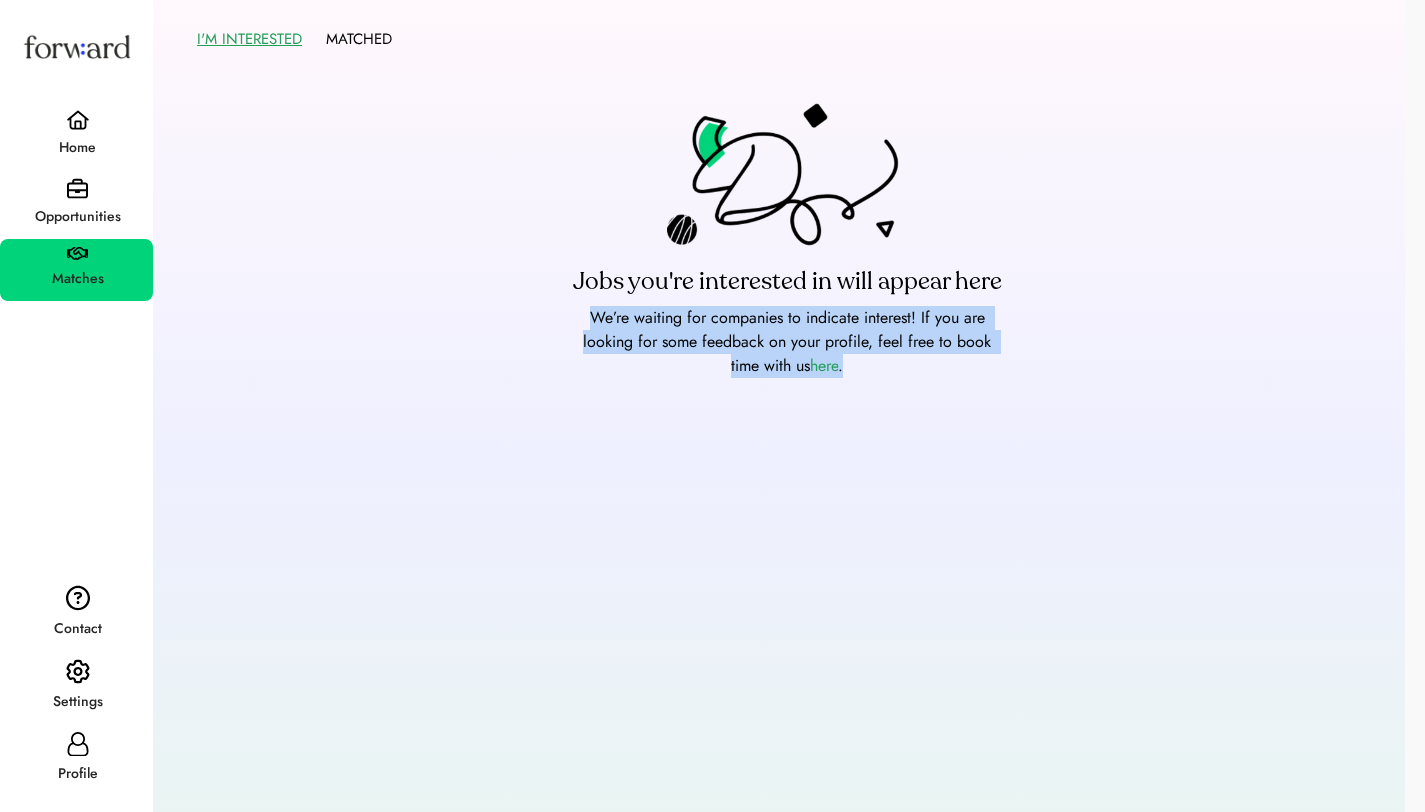 click on "We’re waiting for companies to indicate interest! If you are looking for some feedback on your profile, feel free to book time with us  here ." at bounding box center (787, 342) 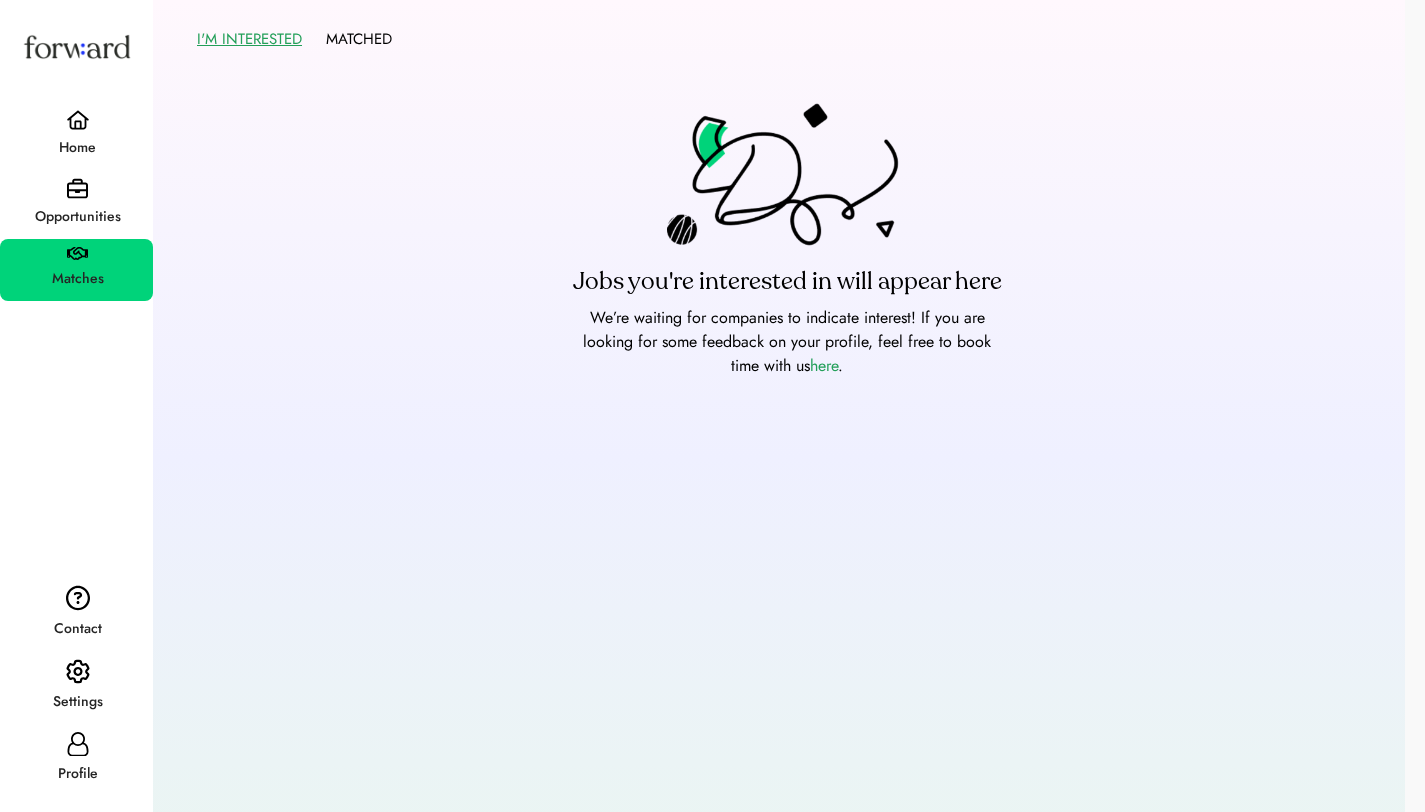 click on "We’re waiting for companies to indicate interest! If you are looking for some feedback on your profile, feel free to book time with us  here ." at bounding box center [787, 342] 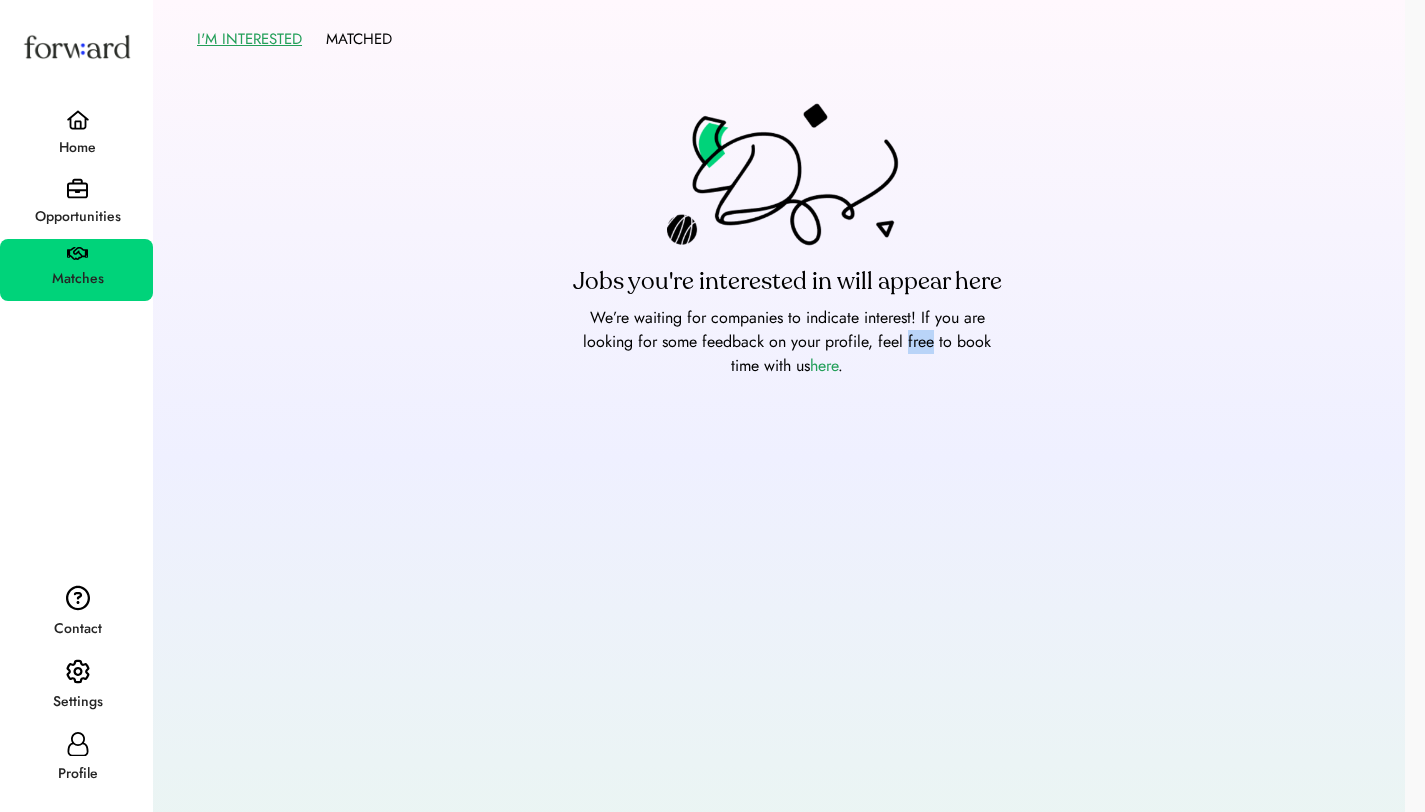 click on "We’re waiting for companies to indicate interest! If you are looking for some feedback on your profile, feel free to book time with us  here ." at bounding box center [787, 342] 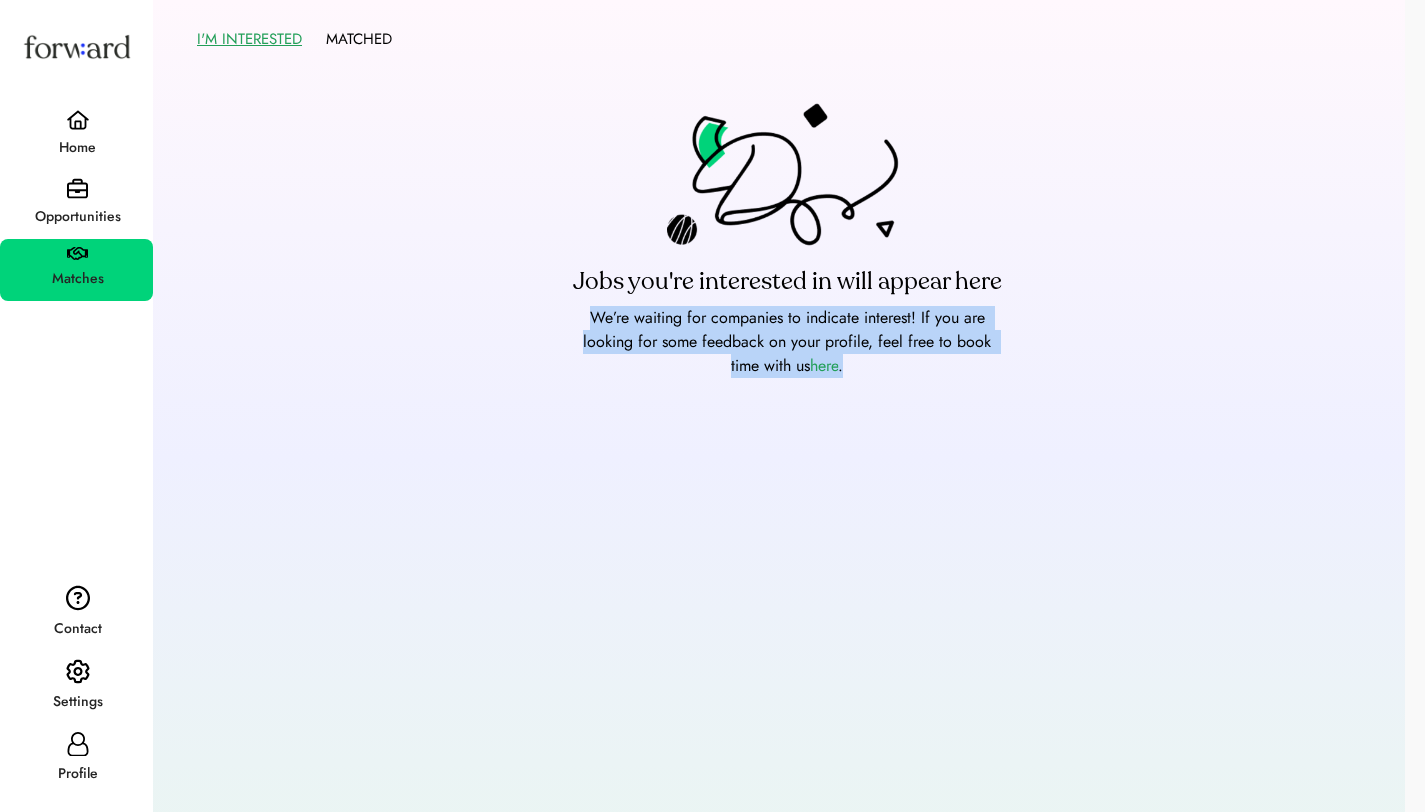 click on "Jobs you're interested in will appear here We’re waiting for companies to indicate interest! If you are looking for some feedback on your profile, feel free to book time with us  here ." at bounding box center (787, 485) 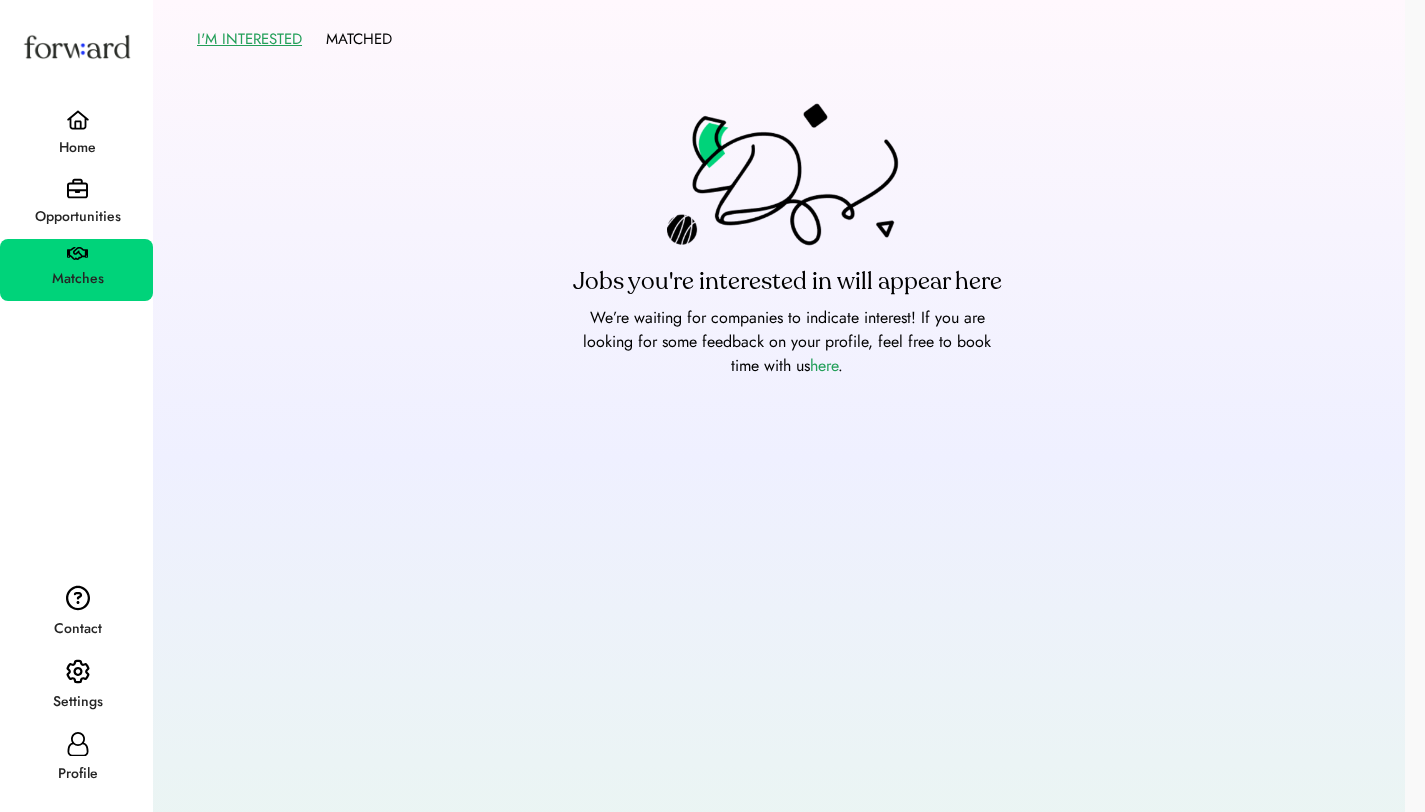 click on "Home" at bounding box center [77, 148] 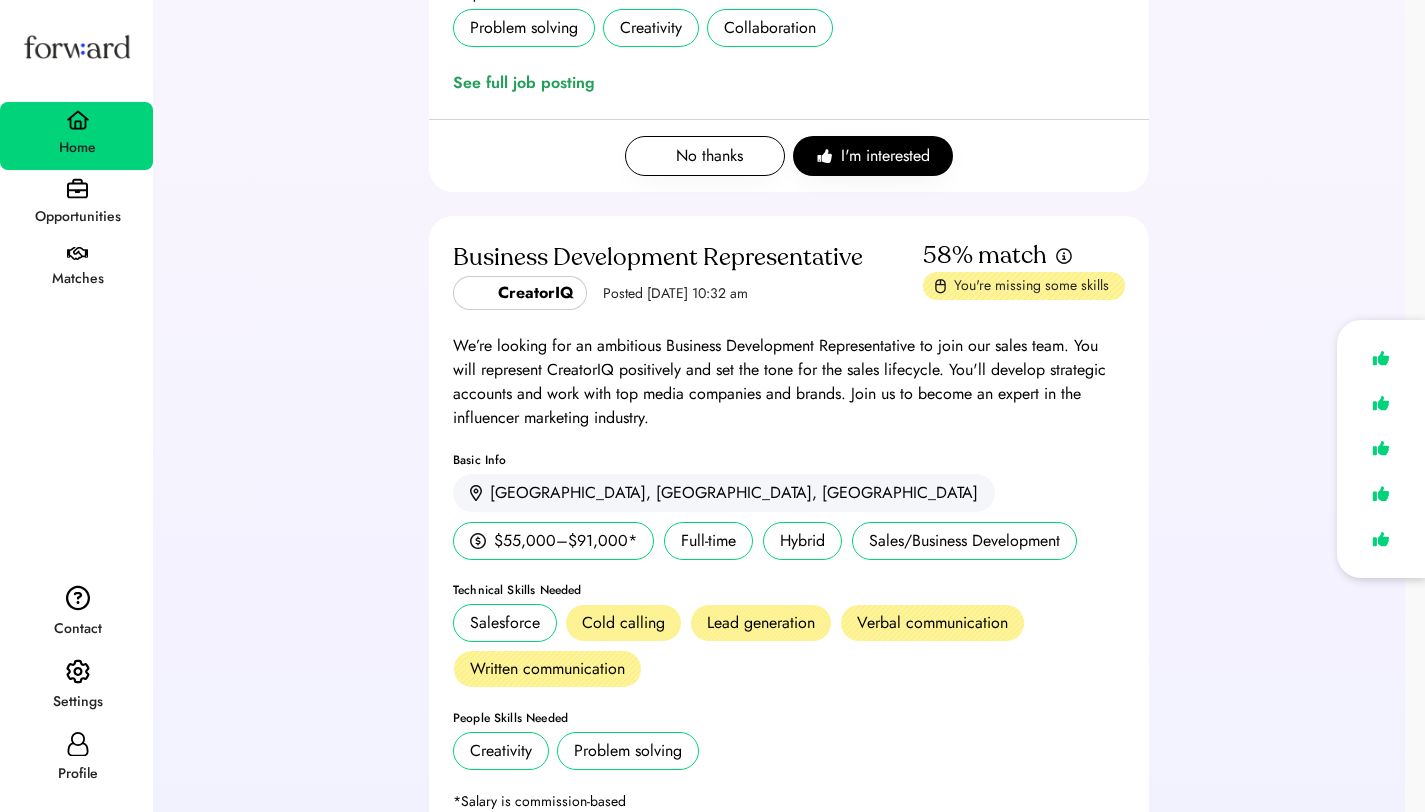 scroll, scrollTop: 0, scrollLeft: 0, axis: both 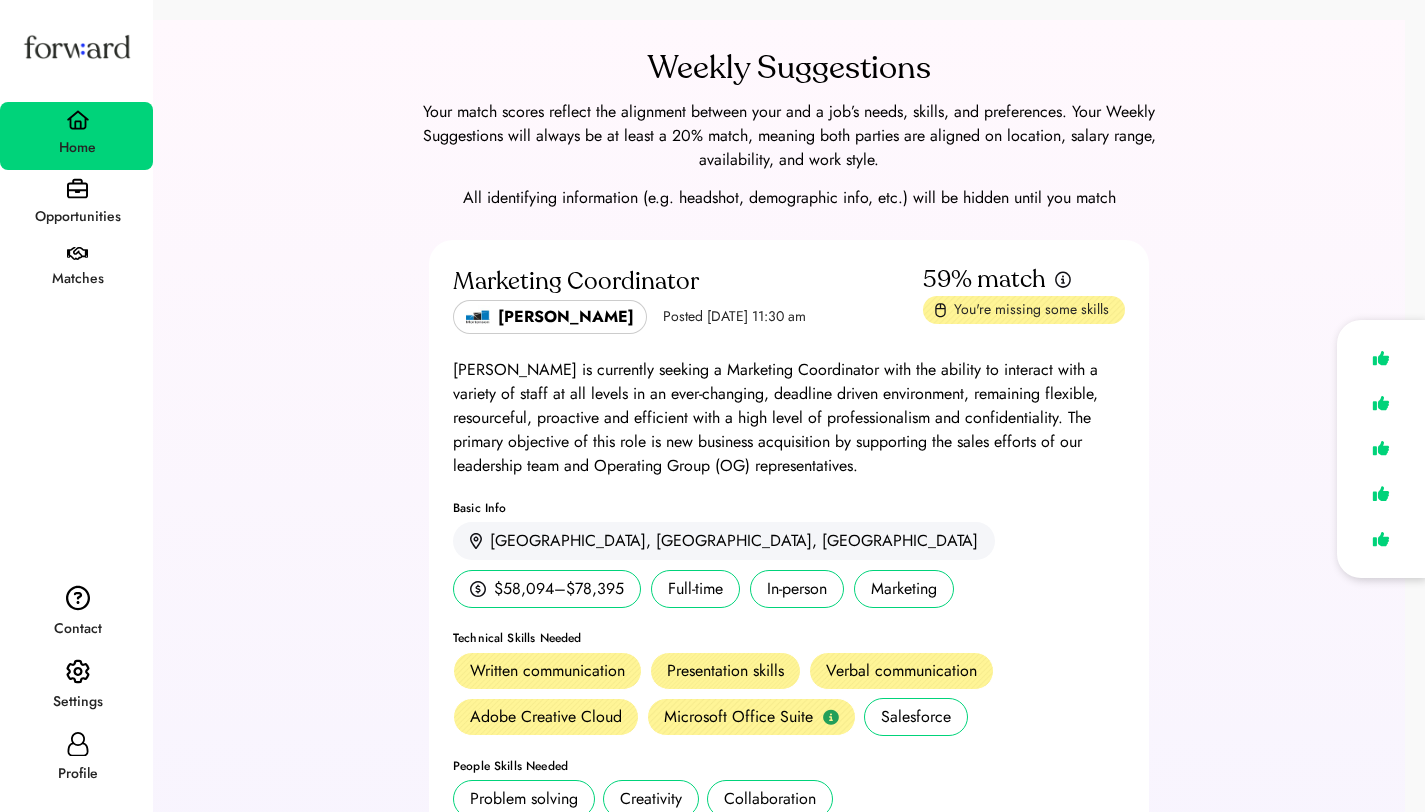 drag, startPoint x: 1439, startPoint y: 106, endPoint x: 1439, endPoint y: 29, distance: 77 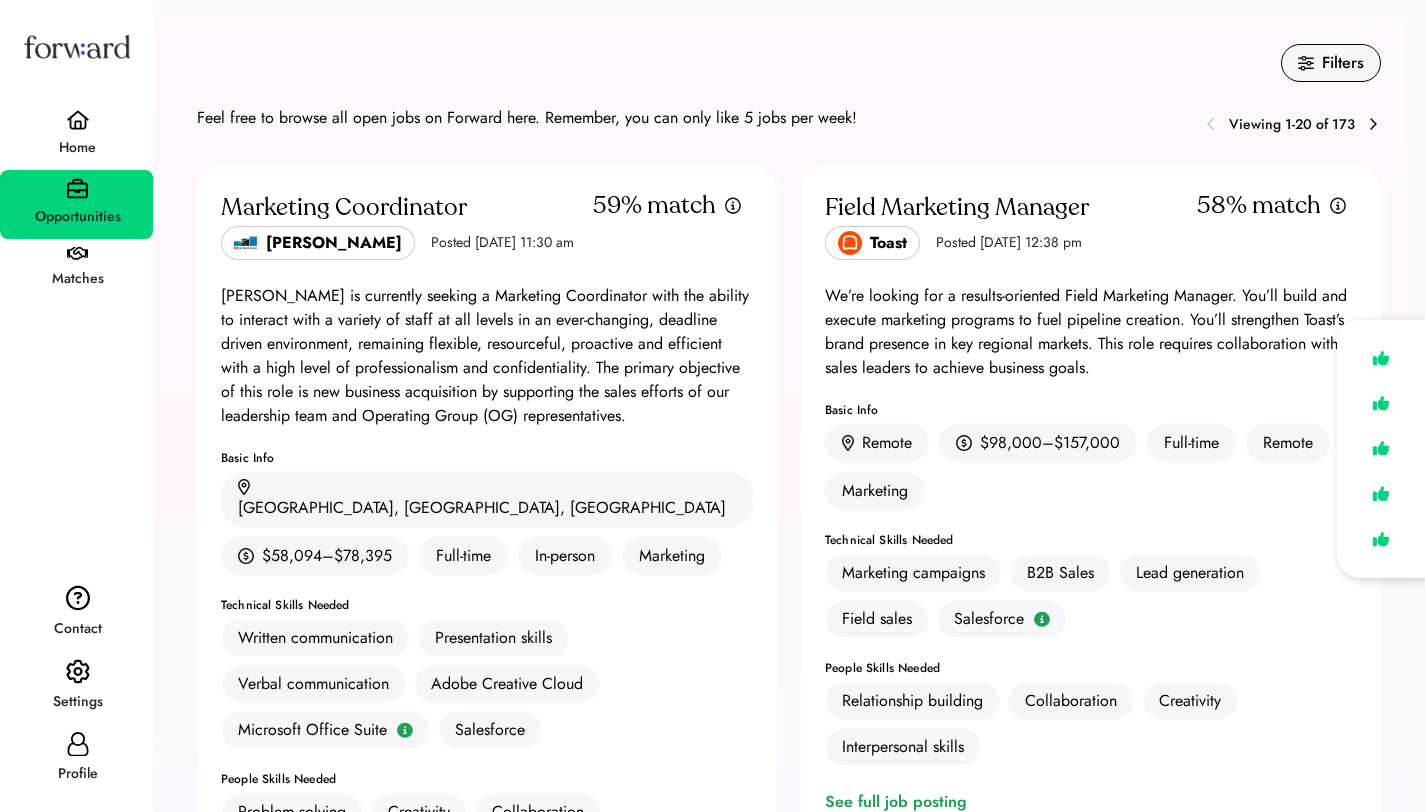scroll, scrollTop: 20, scrollLeft: 0, axis: vertical 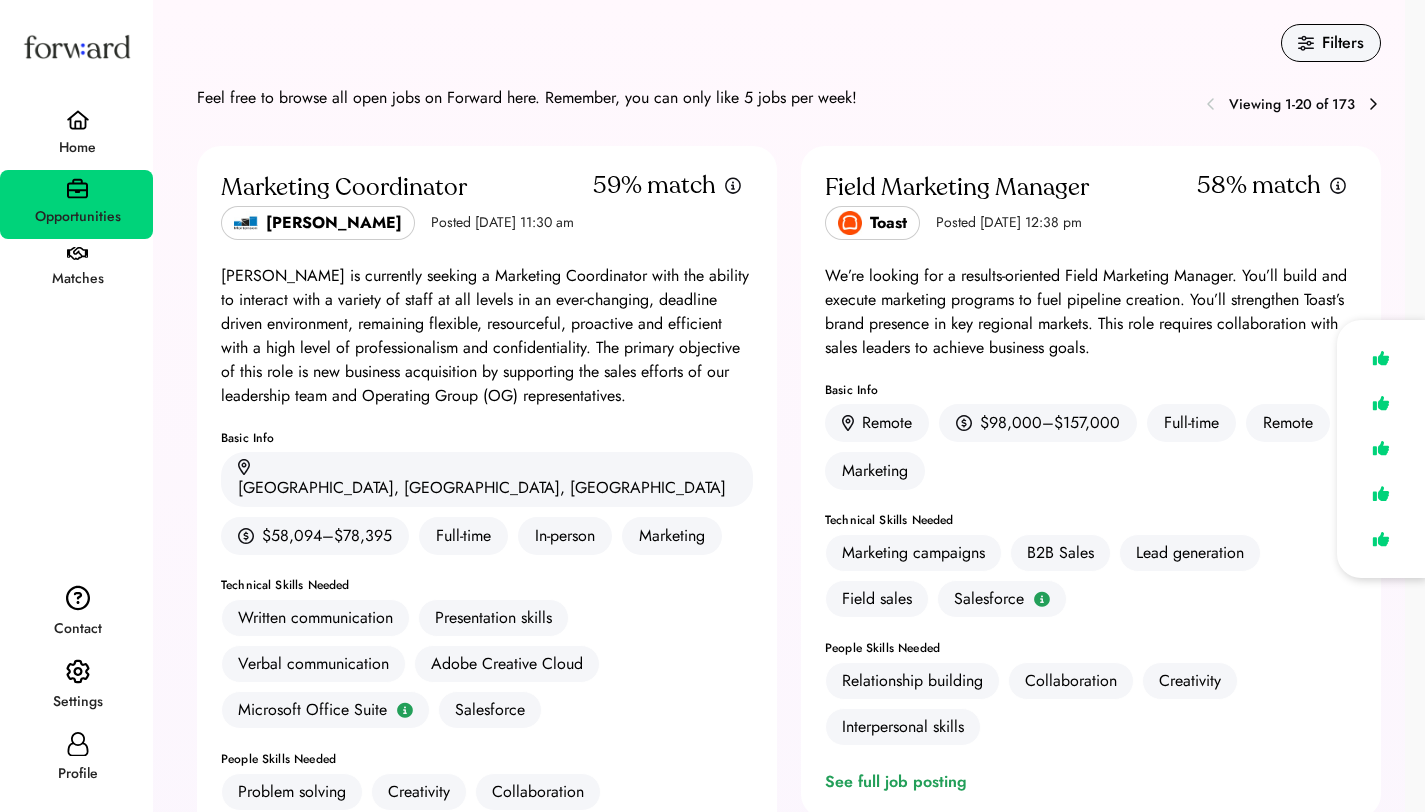 click on "Matches" at bounding box center (77, 279) 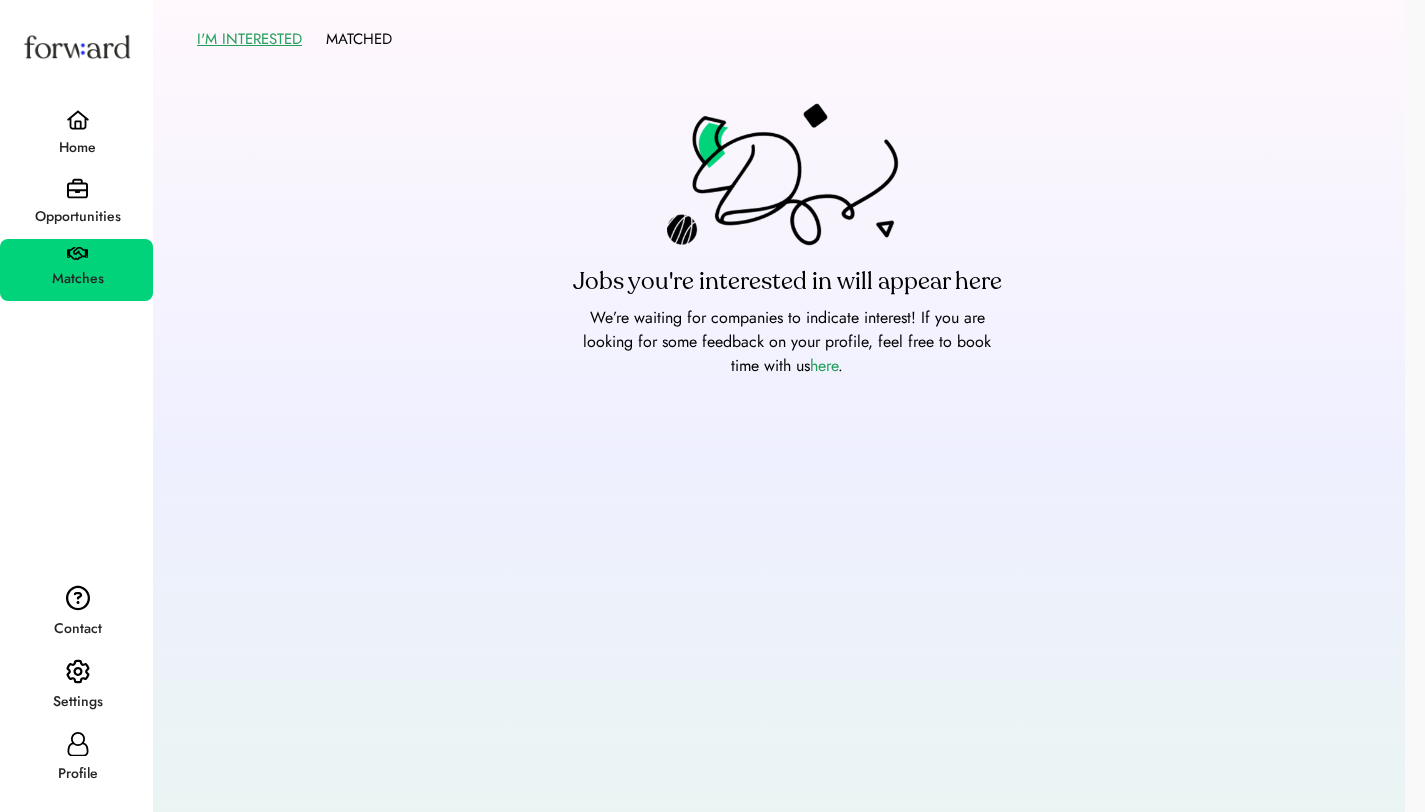 click at bounding box center [77, 188] 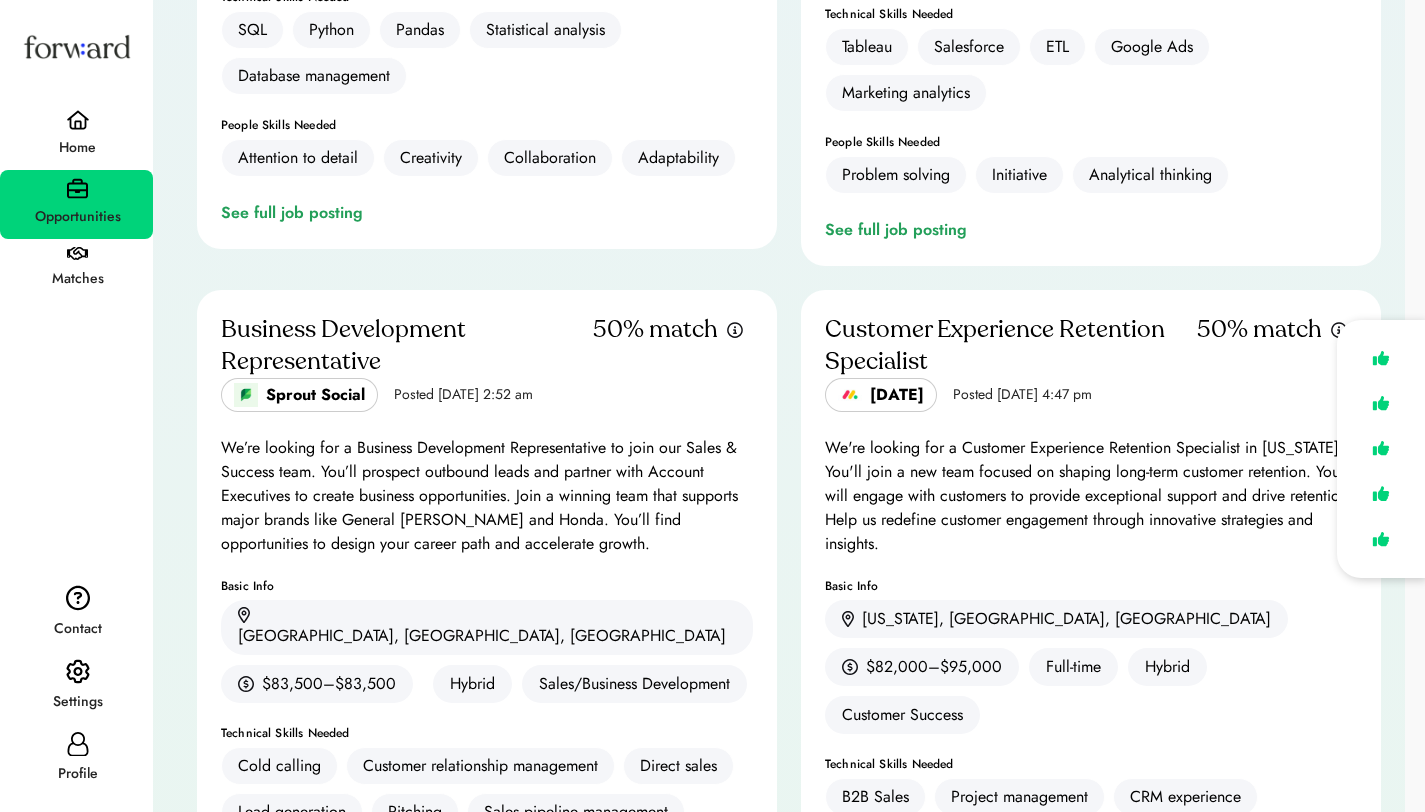 scroll, scrollTop: 6595, scrollLeft: 0, axis: vertical 